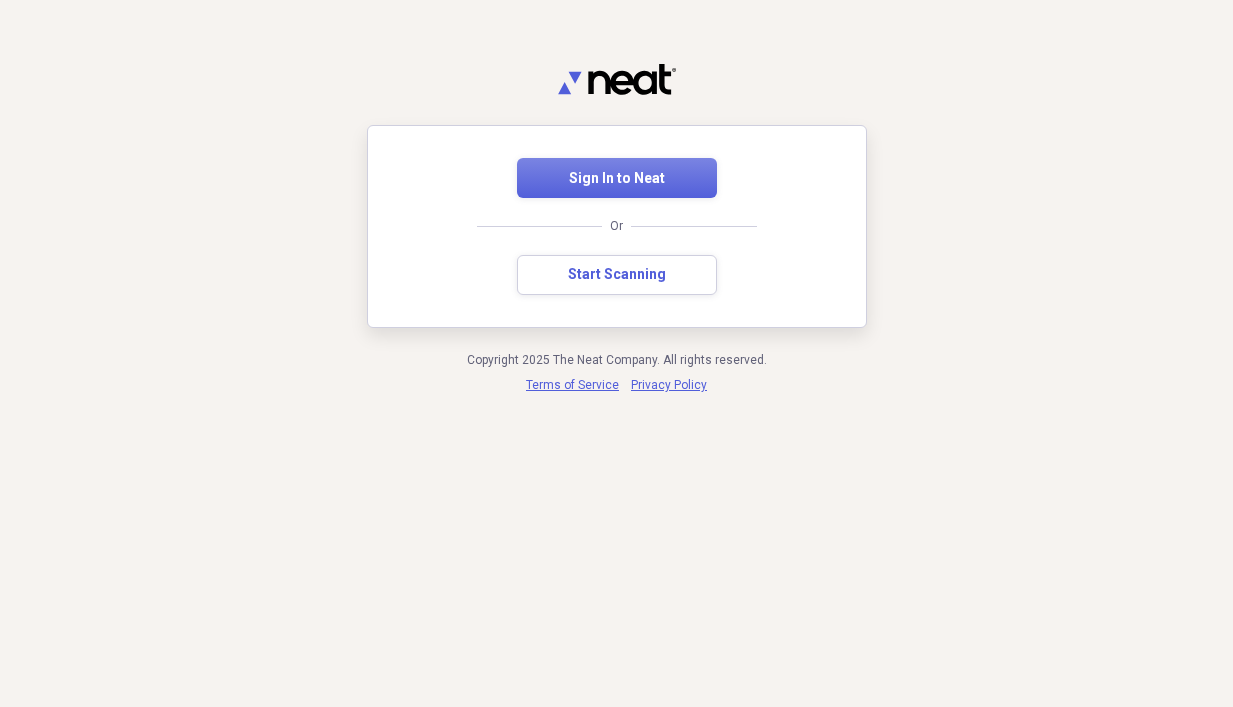 scroll, scrollTop: 0, scrollLeft: 0, axis: both 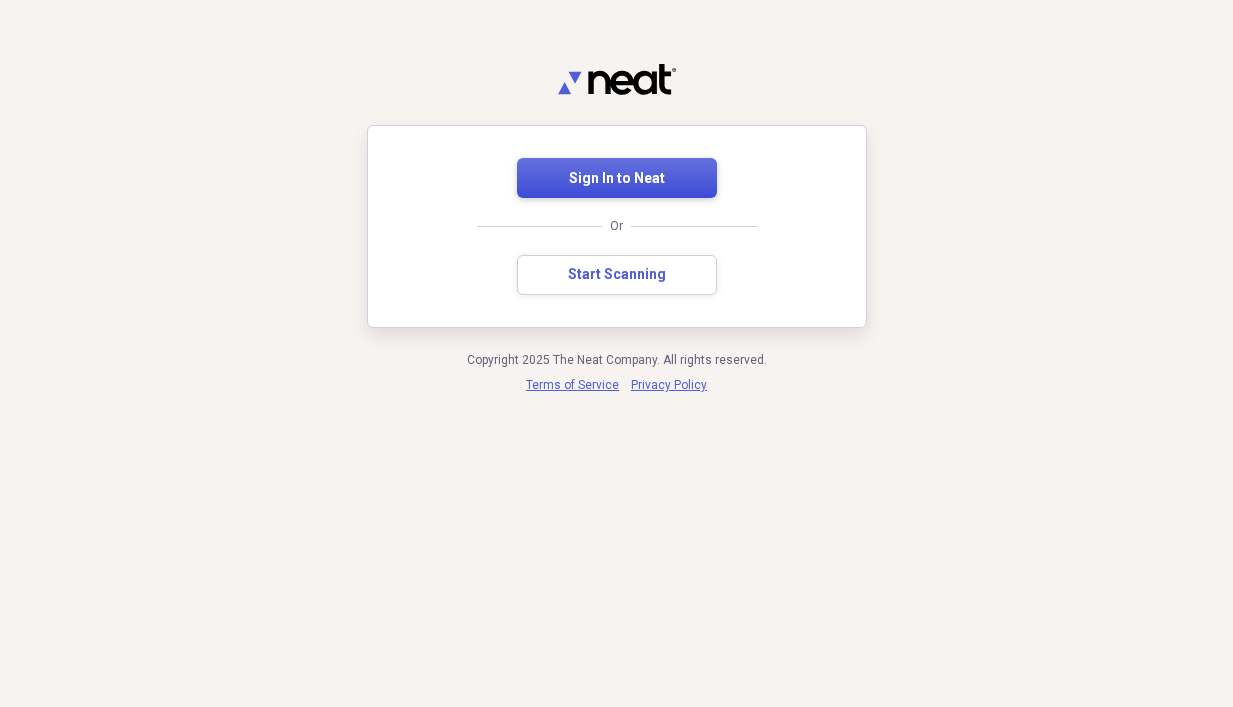 click on "Sign In to Neat" at bounding box center [617, 178] 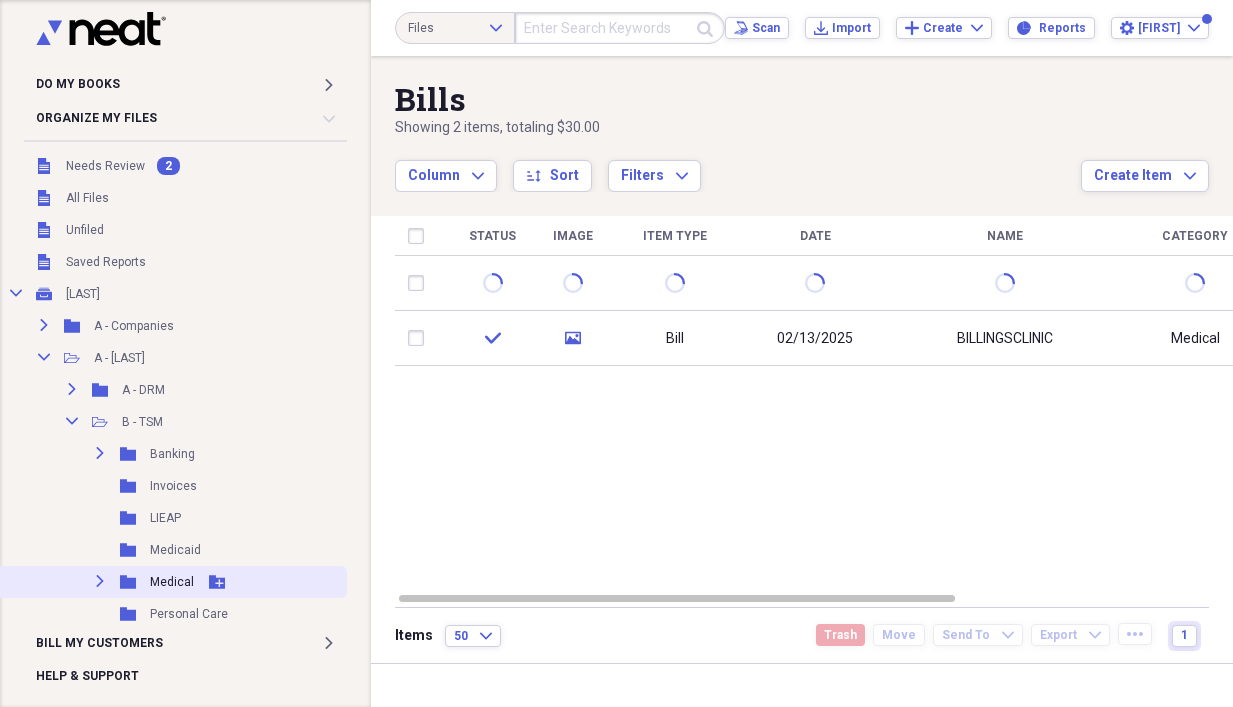 click 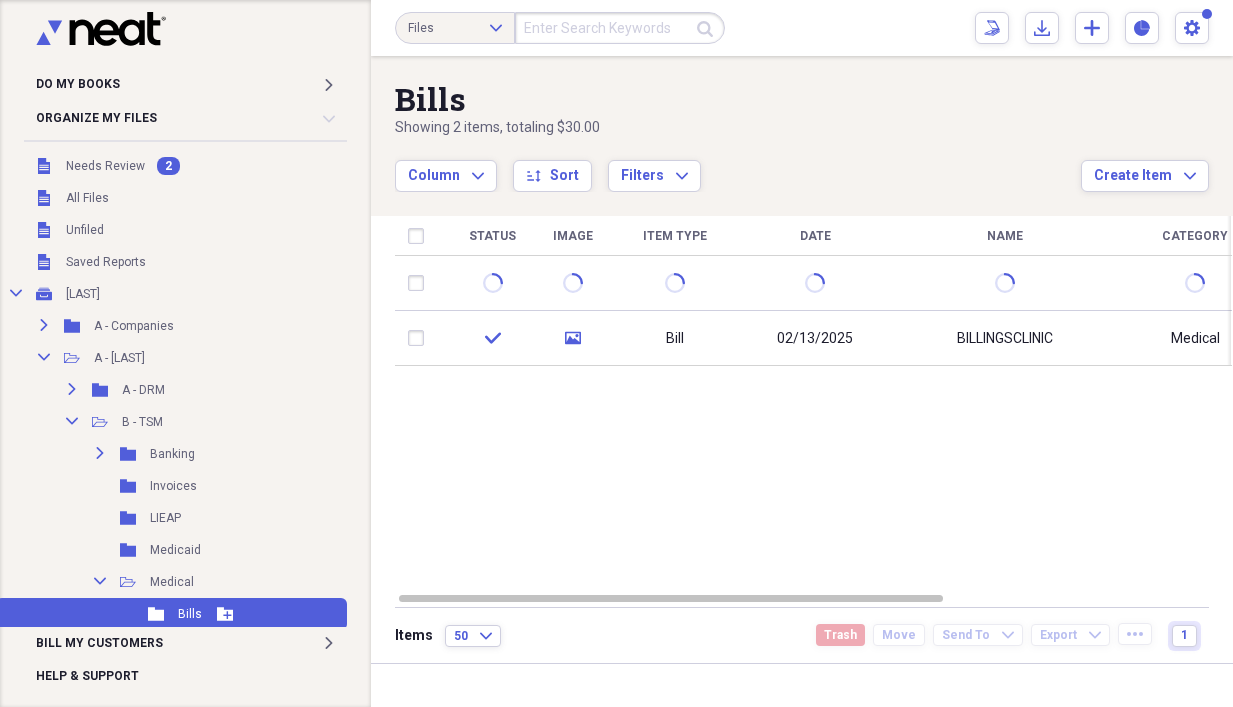 click on "Add Folder" at bounding box center [225, 614] 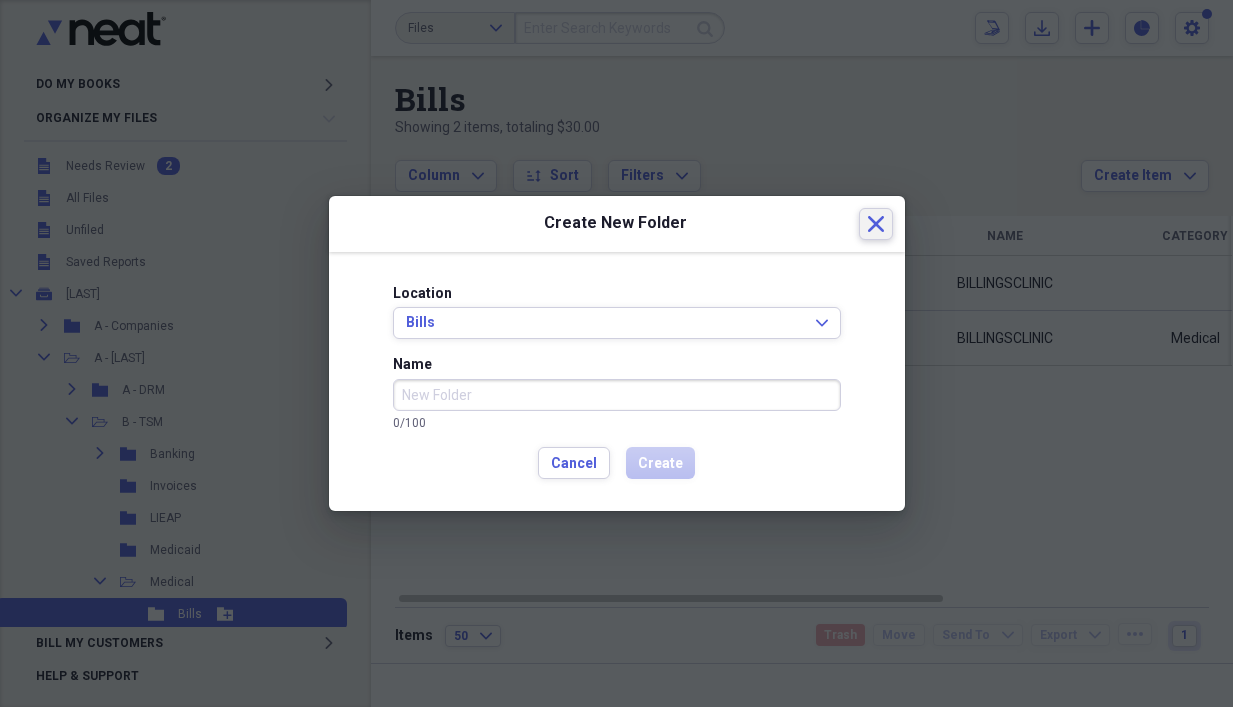 click on "Close" 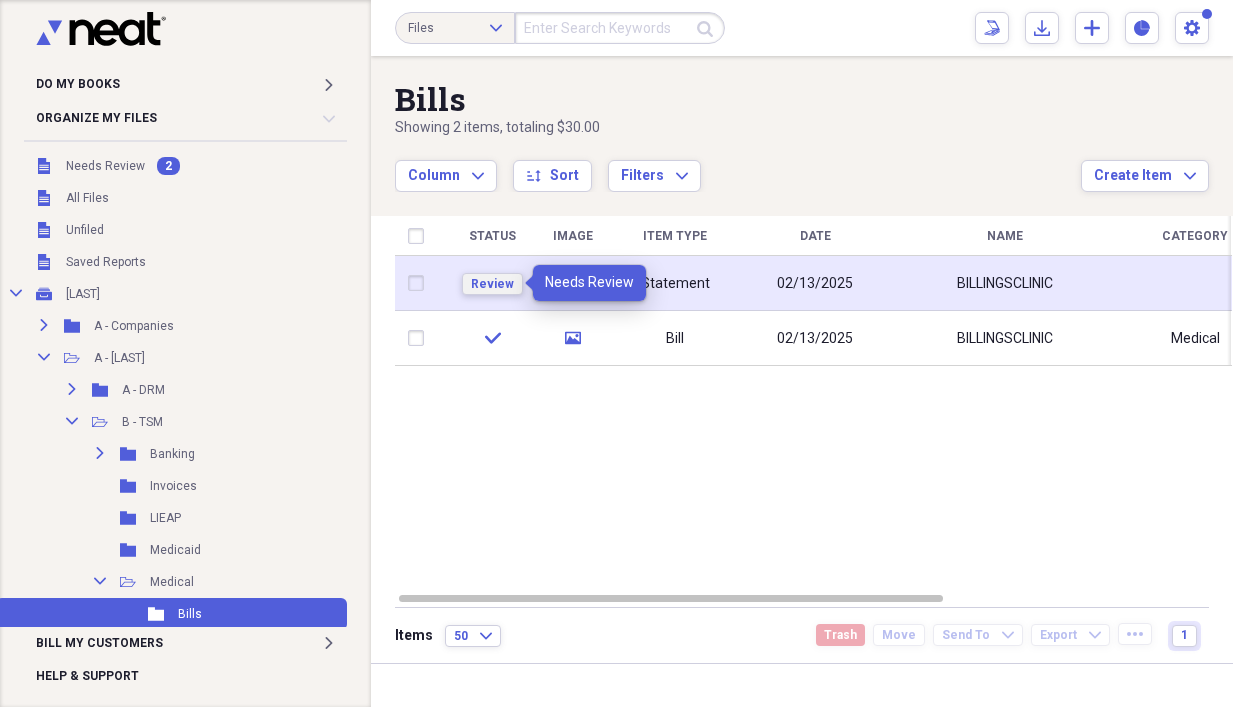 click on "Review" at bounding box center [492, 284] 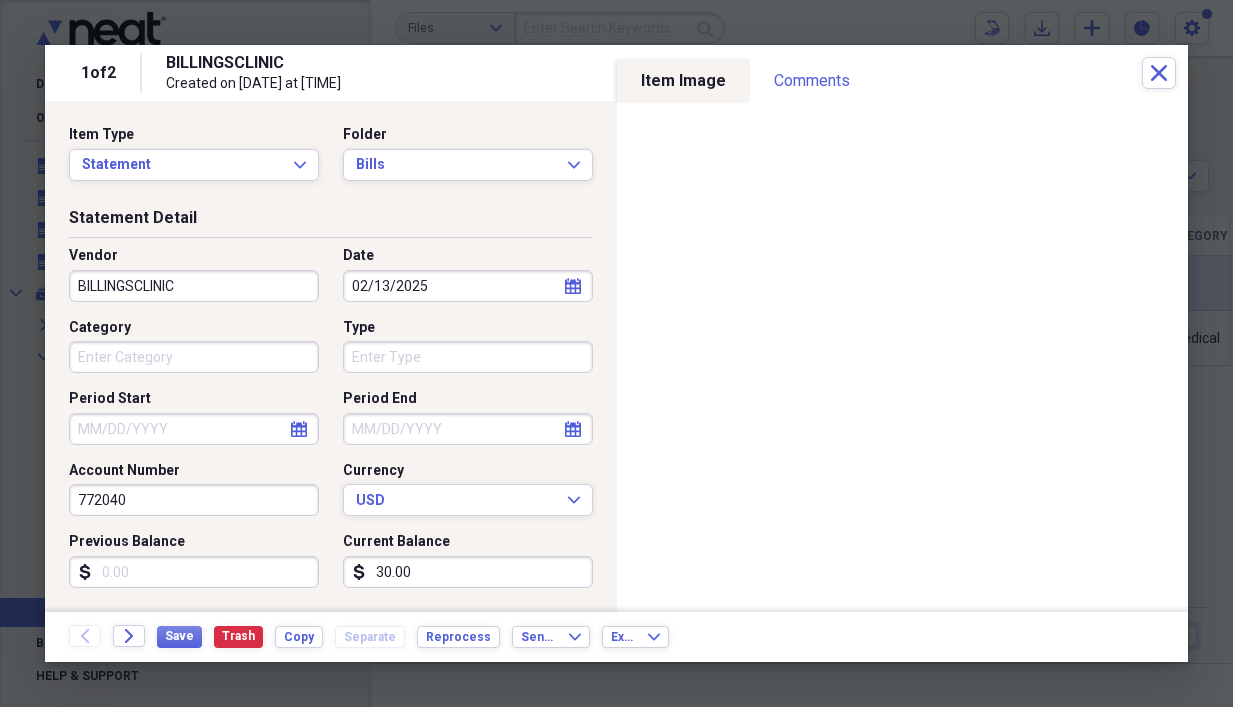click on "Category" at bounding box center [194, 357] 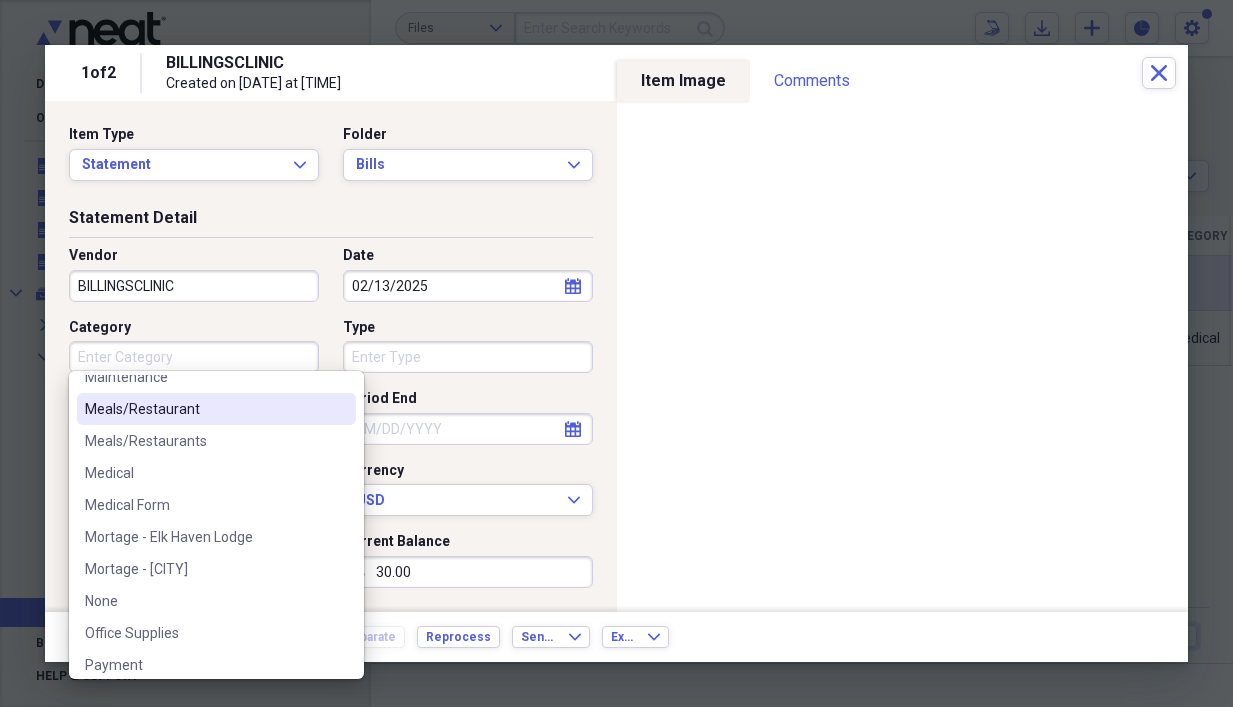 scroll, scrollTop: 1600, scrollLeft: 0, axis: vertical 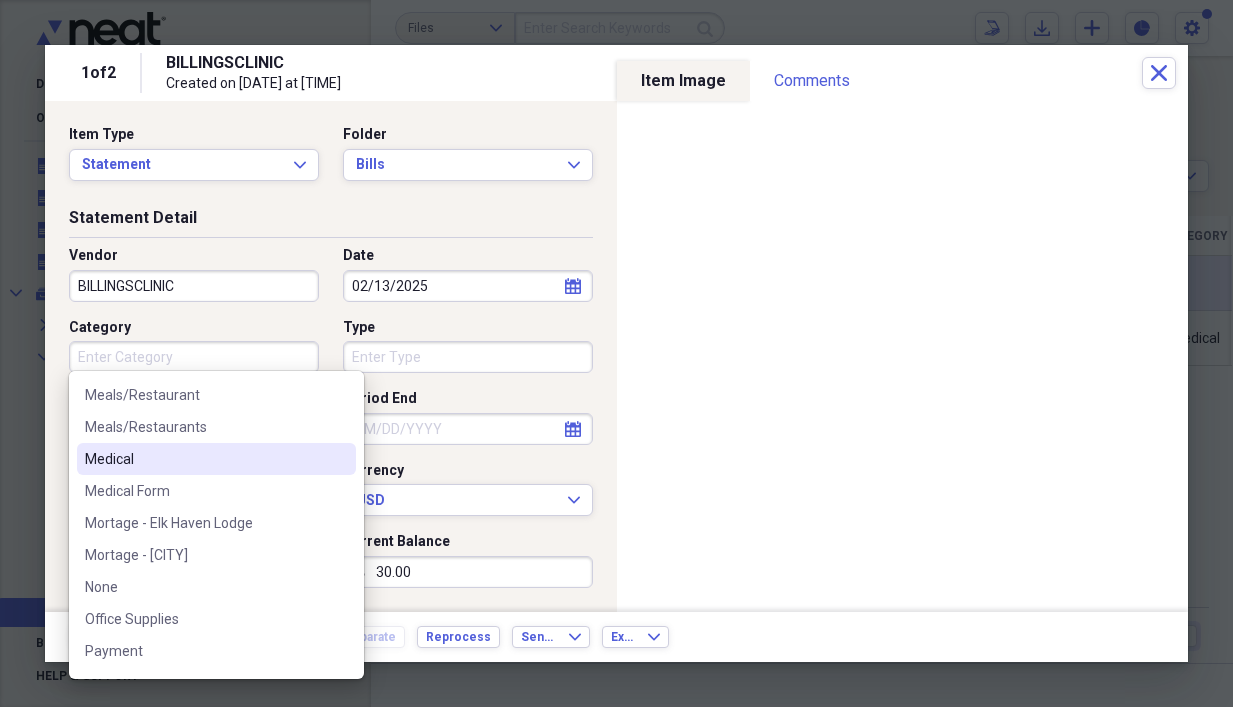 click on "Medical" at bounding box center [204, 459] 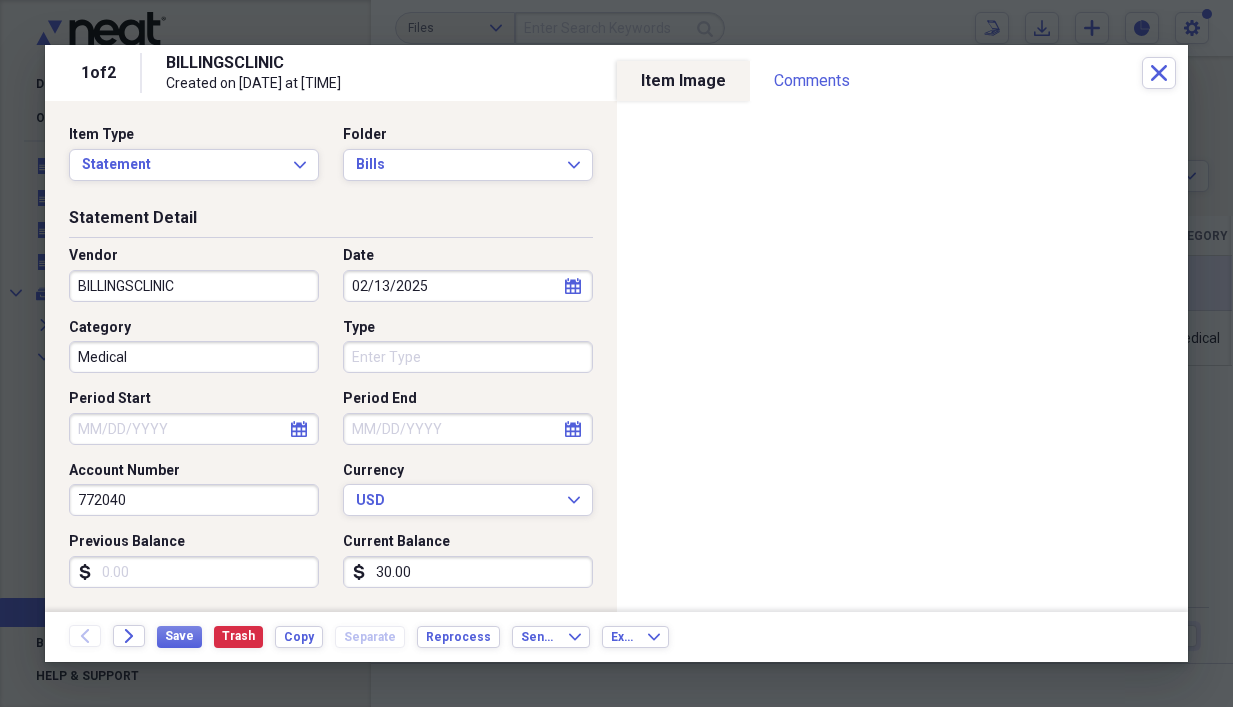 click on "Type" at bounding box center (468, 357) 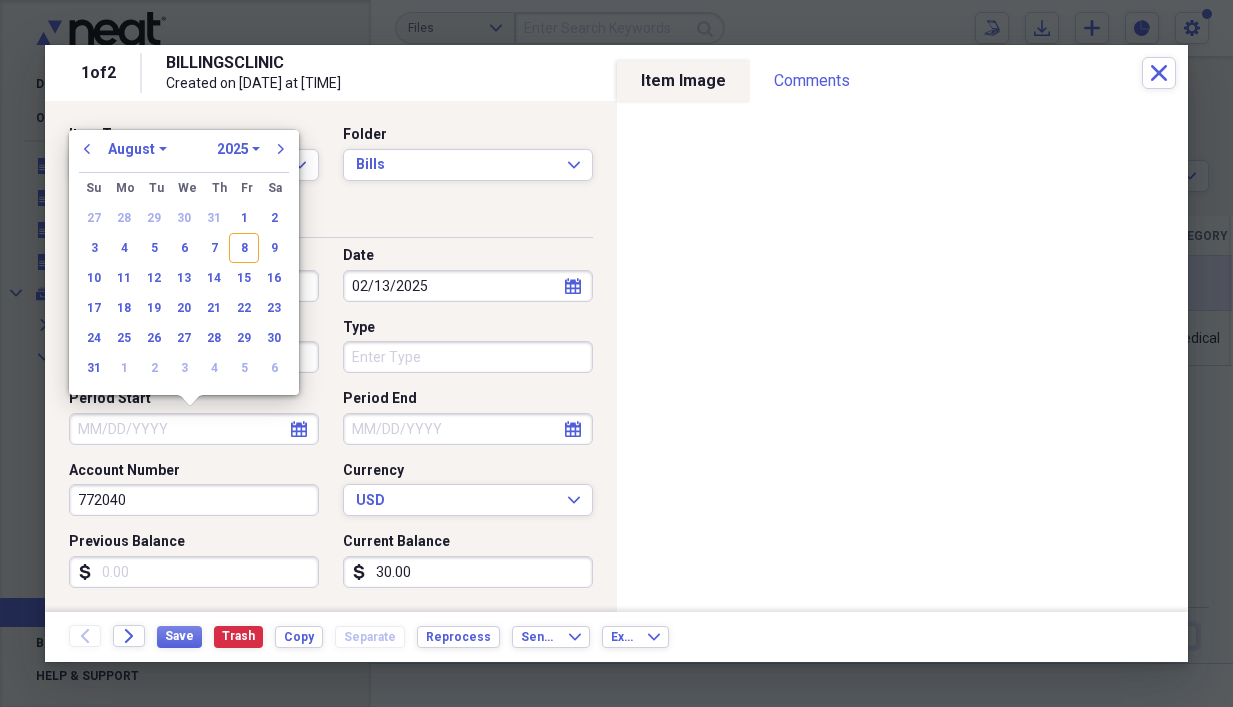 click on "January February March April May June July August September October November December" at bounding box center (137, 149) 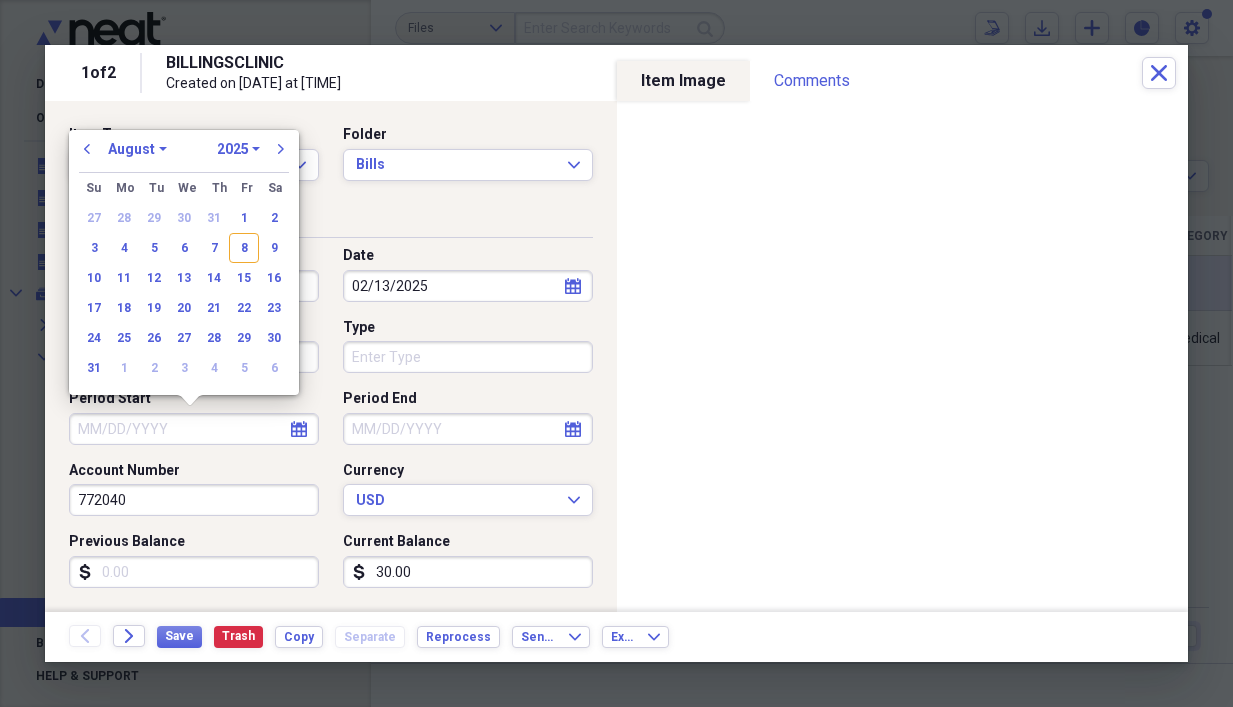 select on "1" 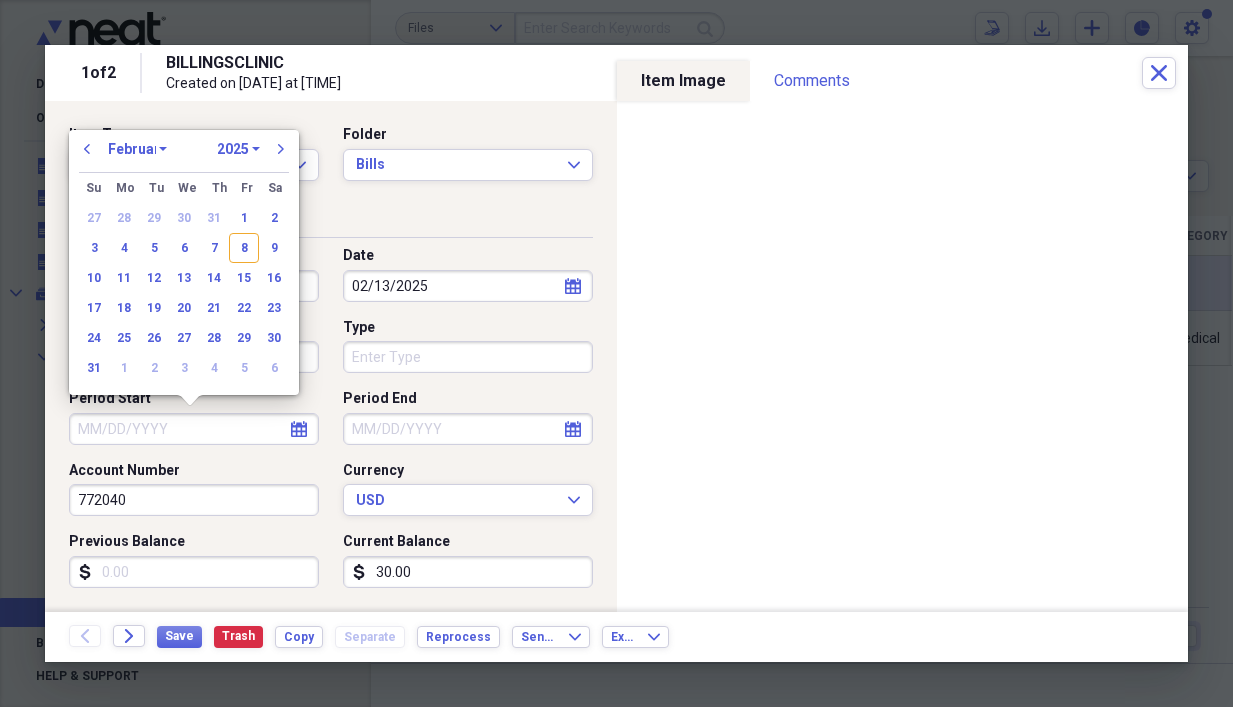 click on "January February March April May June July August September October November December" at bounding box center (137, 149) 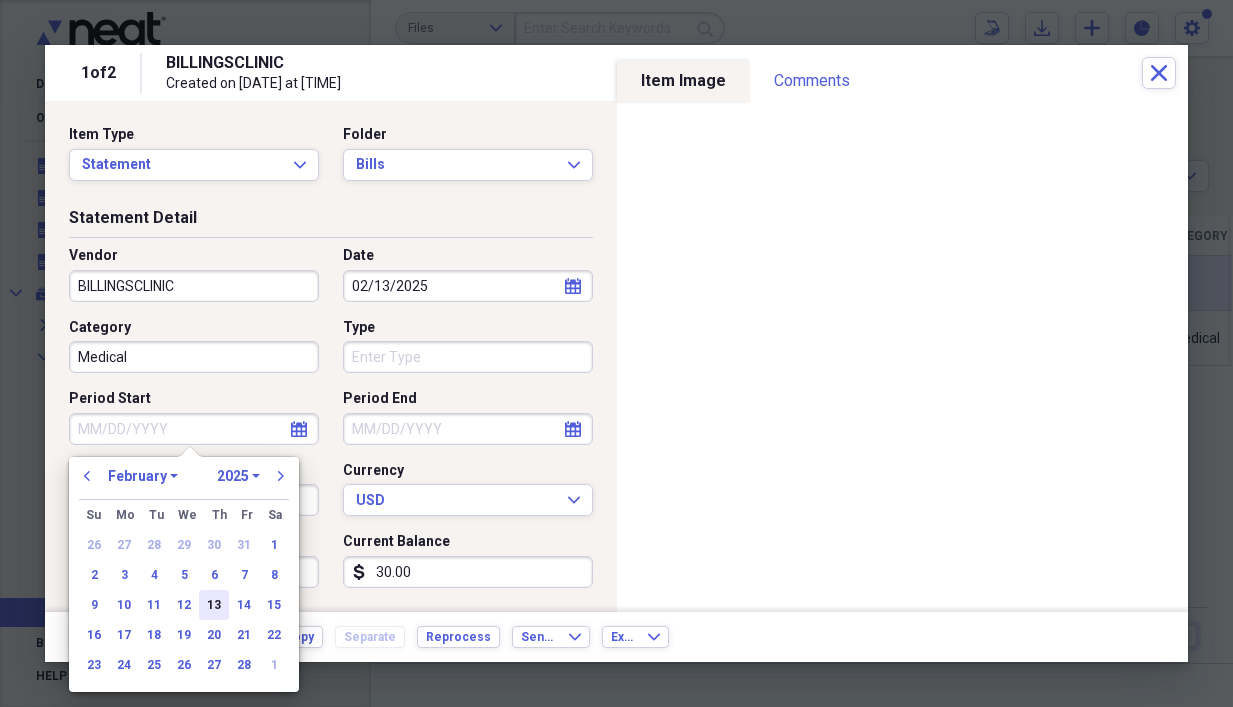click on "13" at bounding box center (214, 605) 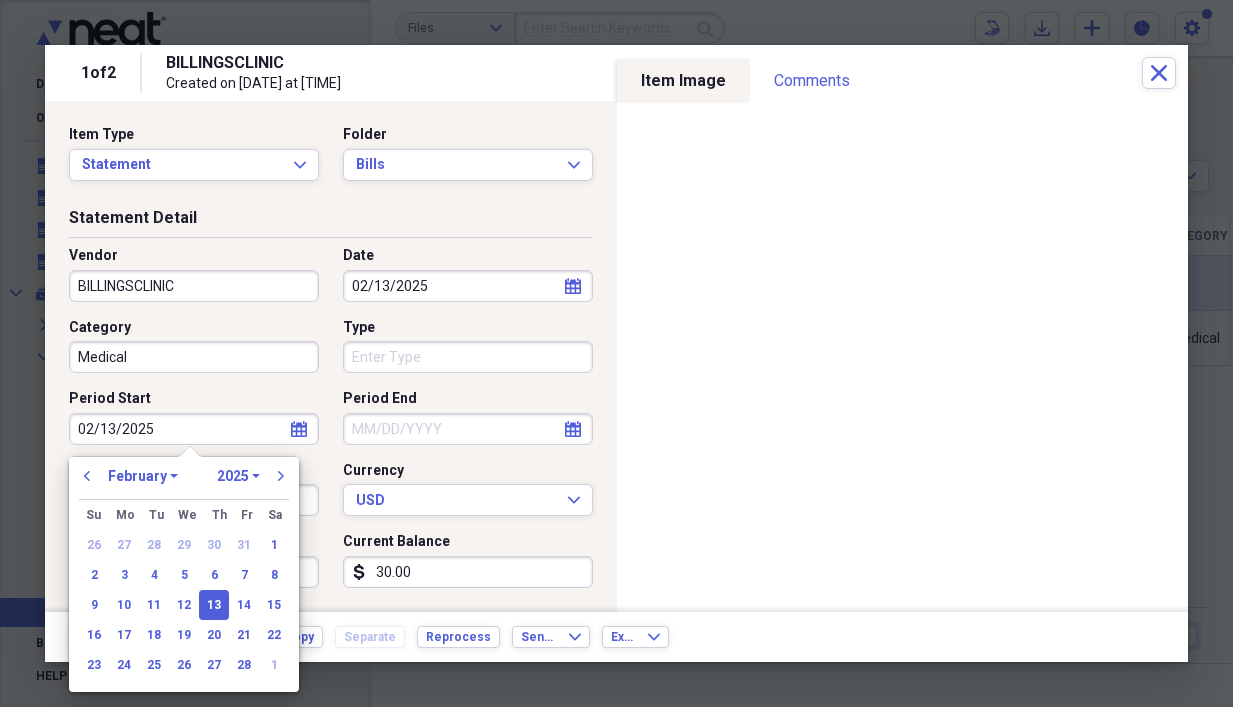 type on "02/13/2025" 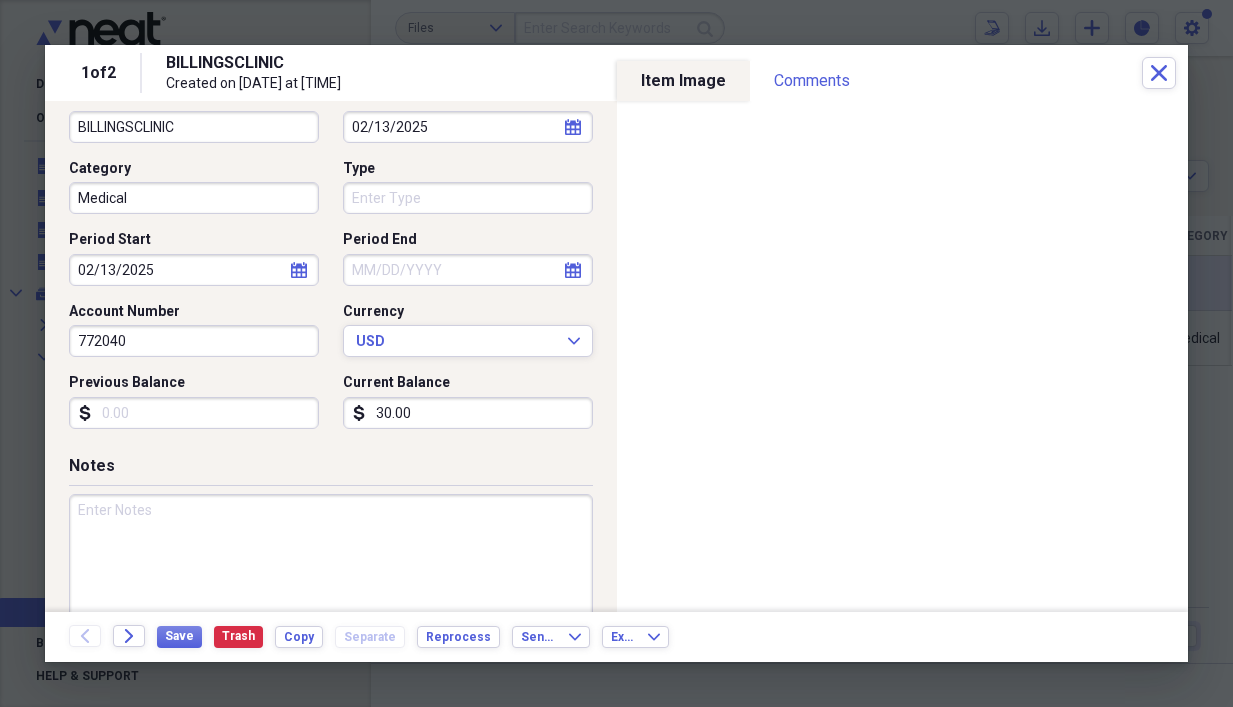 scroll, scrollTop: 193, scrollLeft: 0, axis: vertical 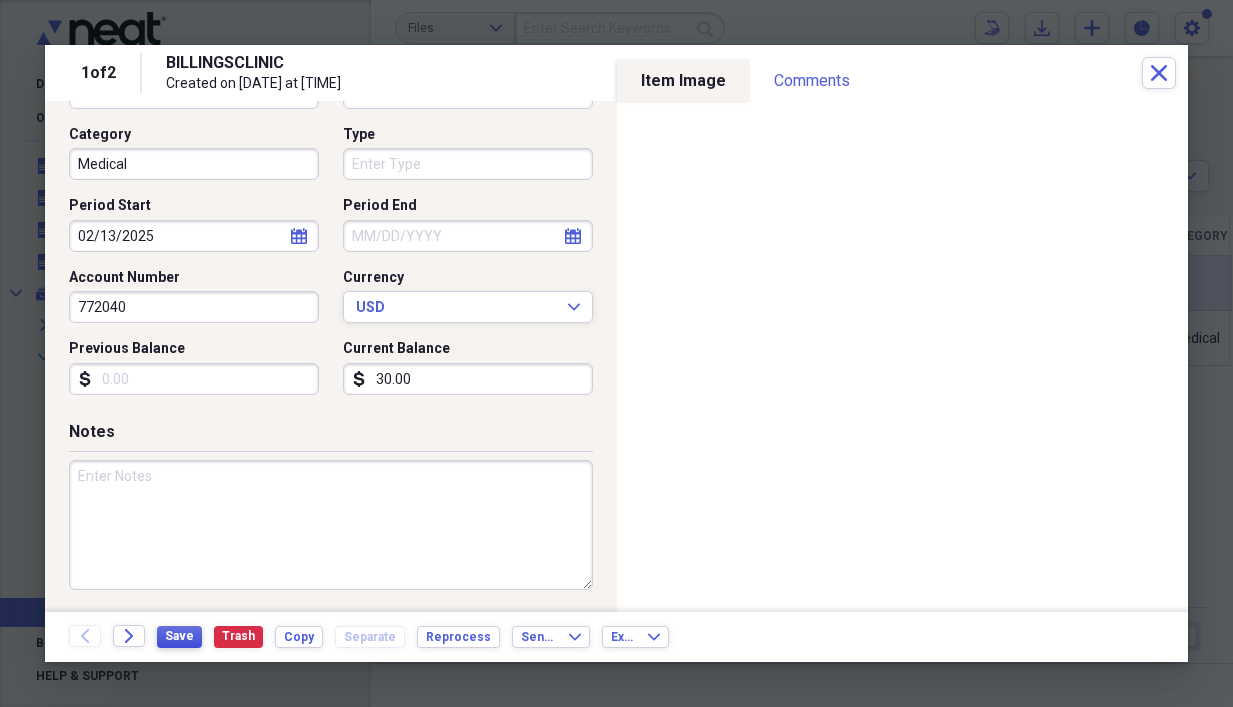 click on "Save" at bounding box center (179, 636) 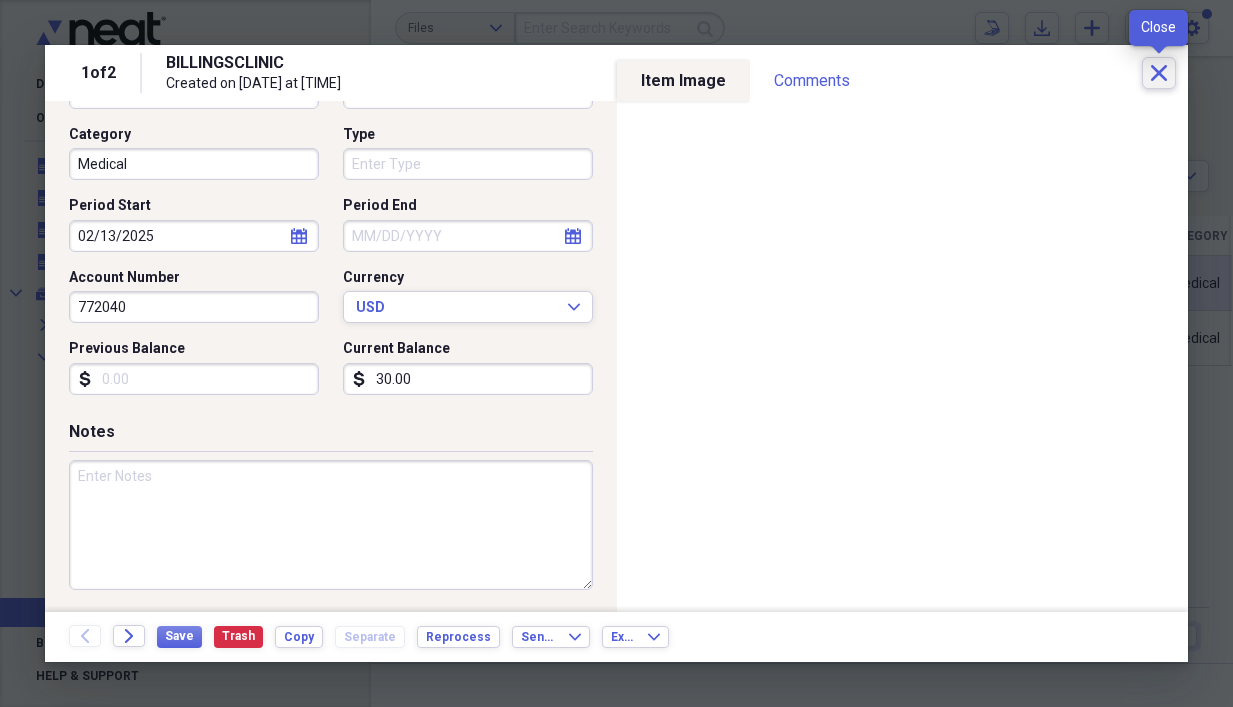 click on "Close" 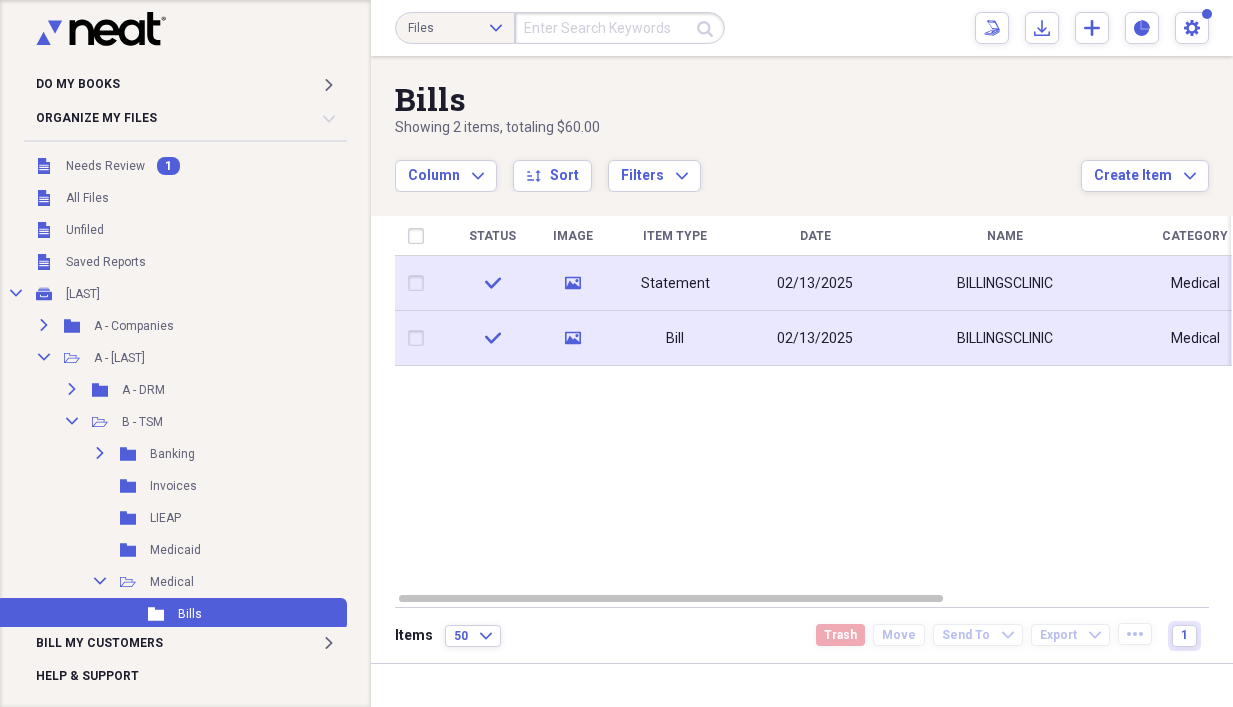 click on "check" at bounding box center (492, 338) 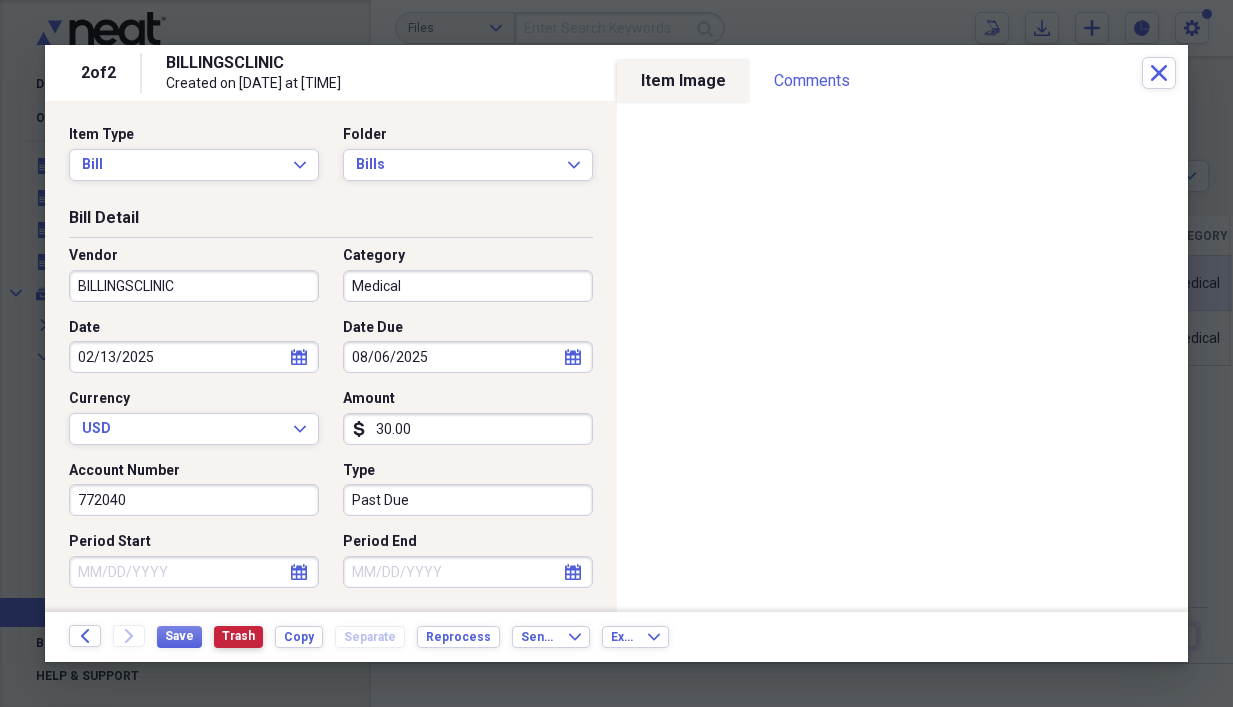 click on "Trash" at bounding box center (238, 636) 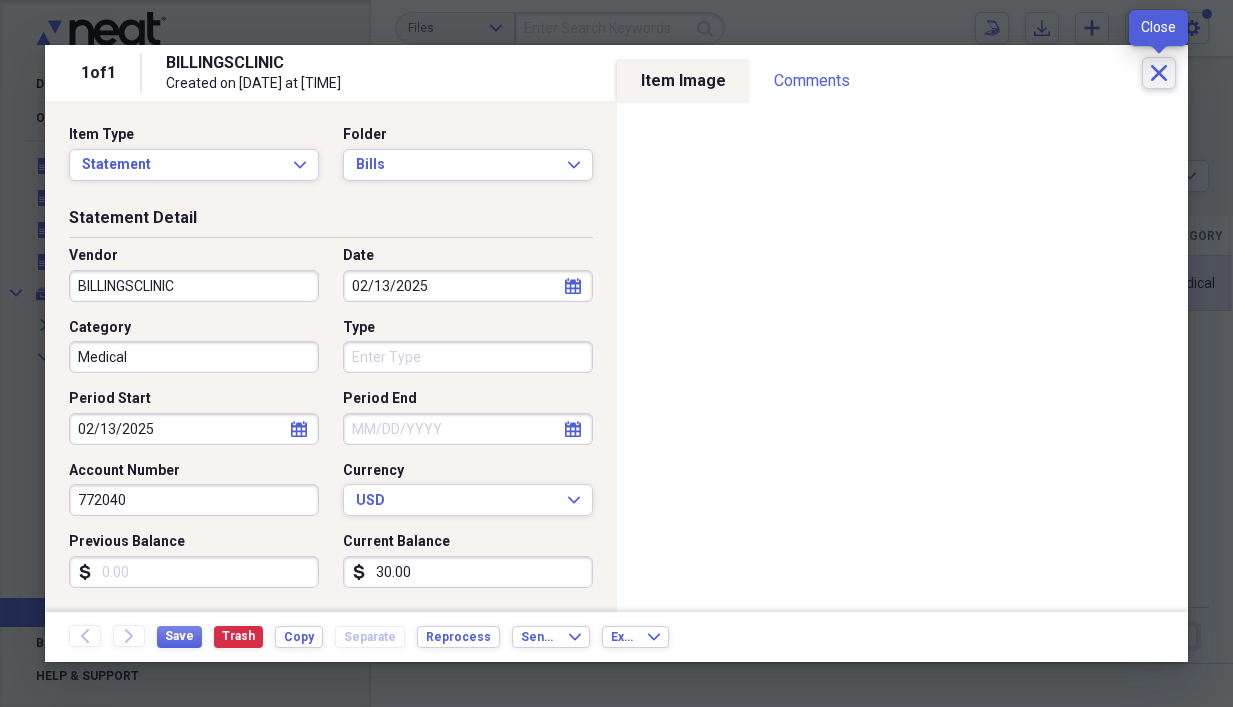 click 